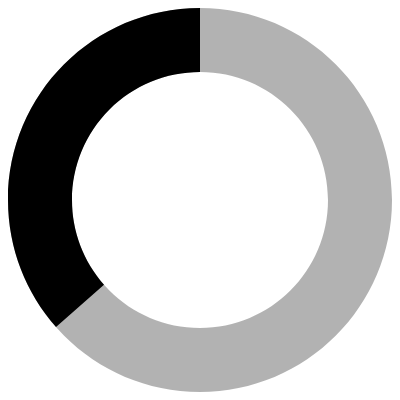 scroll, scrollTop: 0, scrollLeft: 0, axis: both 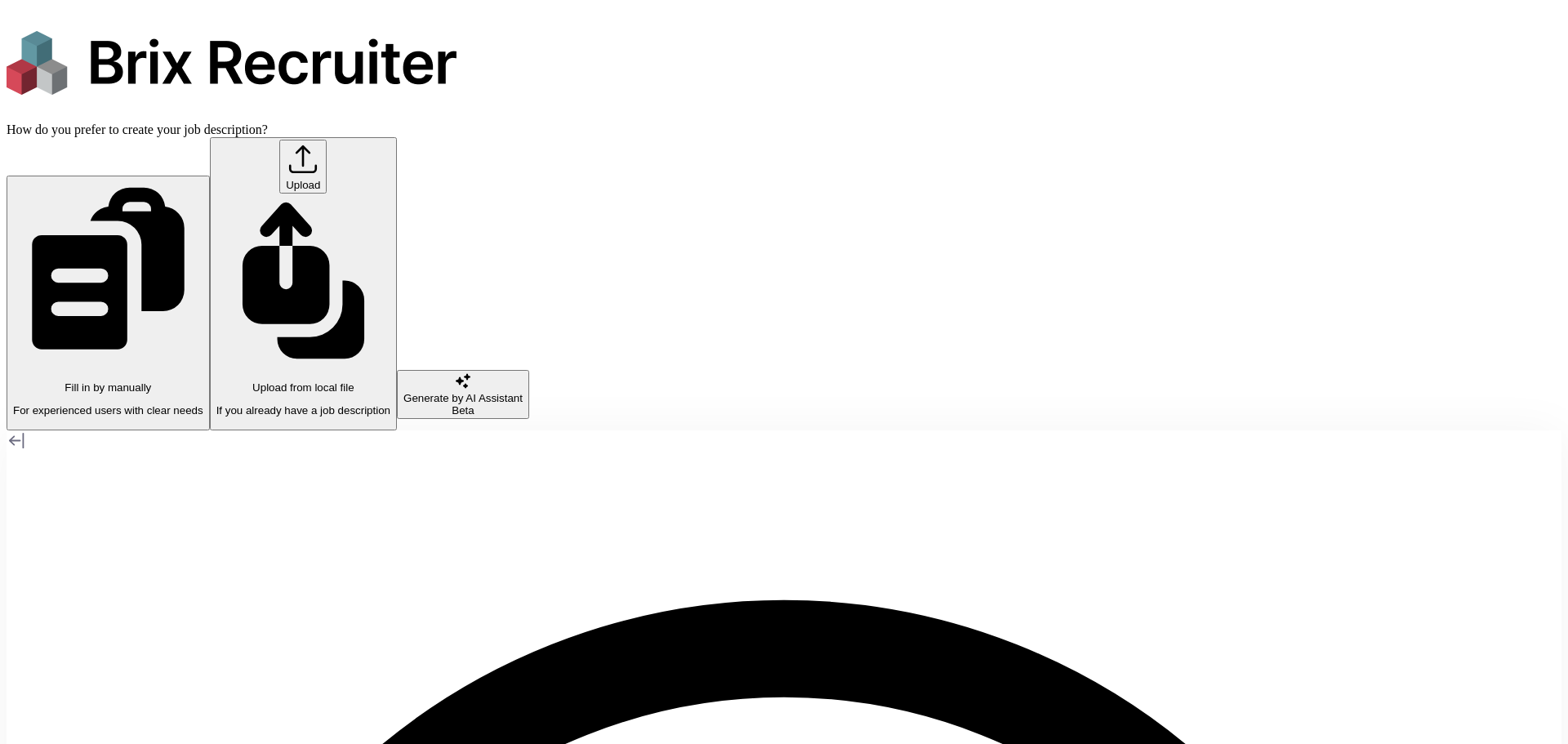 click on "For experienced users with clear needs" at bounding box center (108, 410) 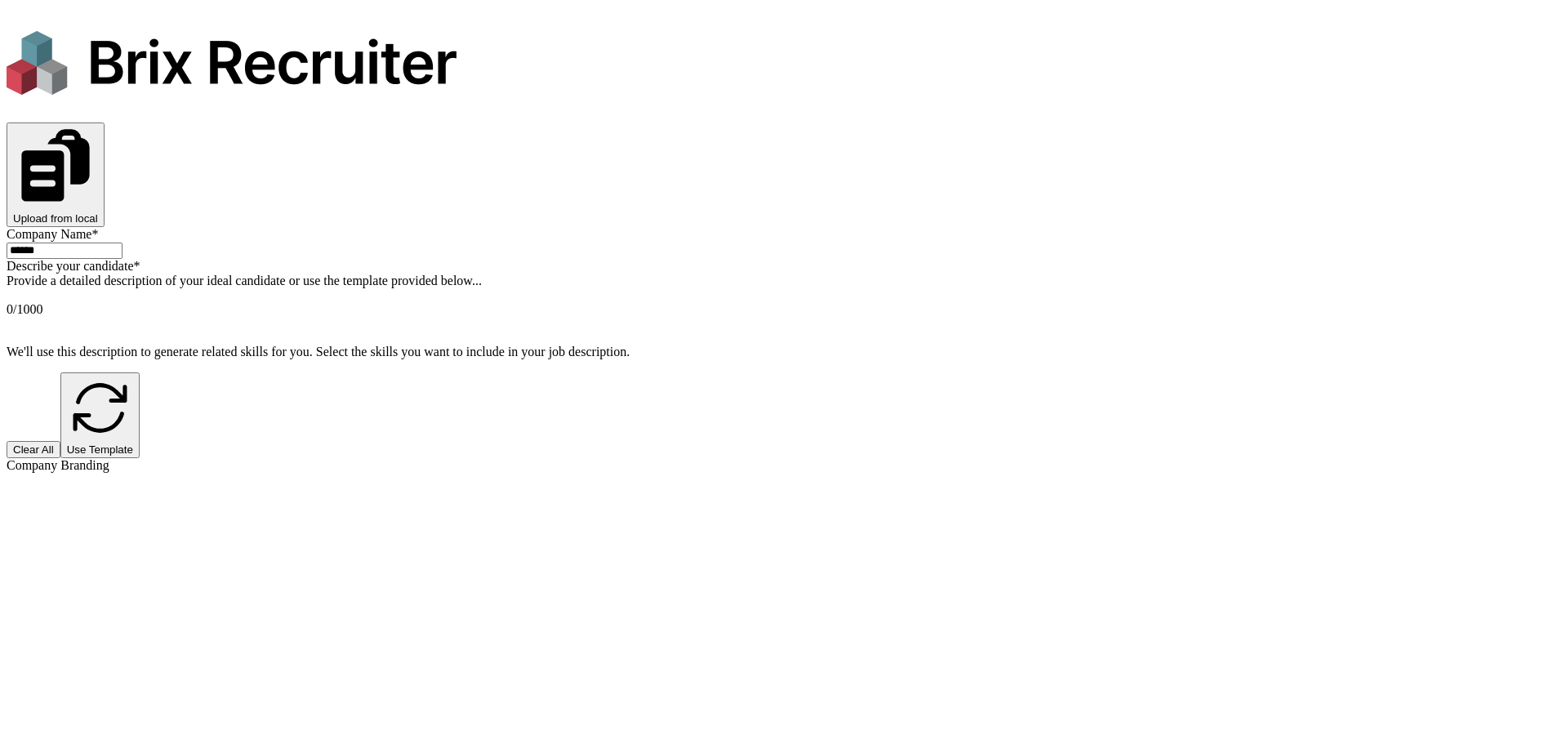 click at bounding box center (784, 295) 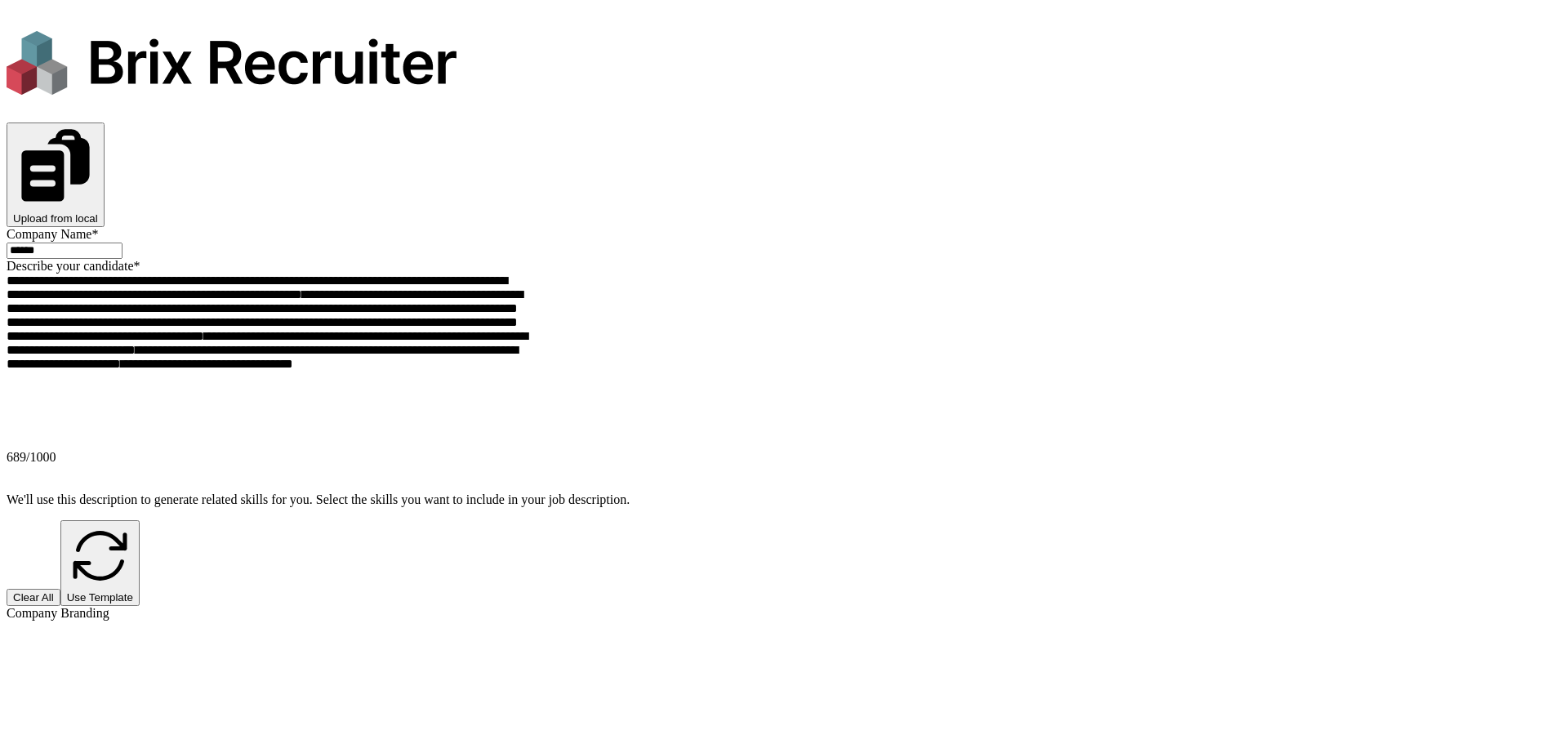 scroll, scrollTop: 23, scrollLeft: 0, axis: vertical 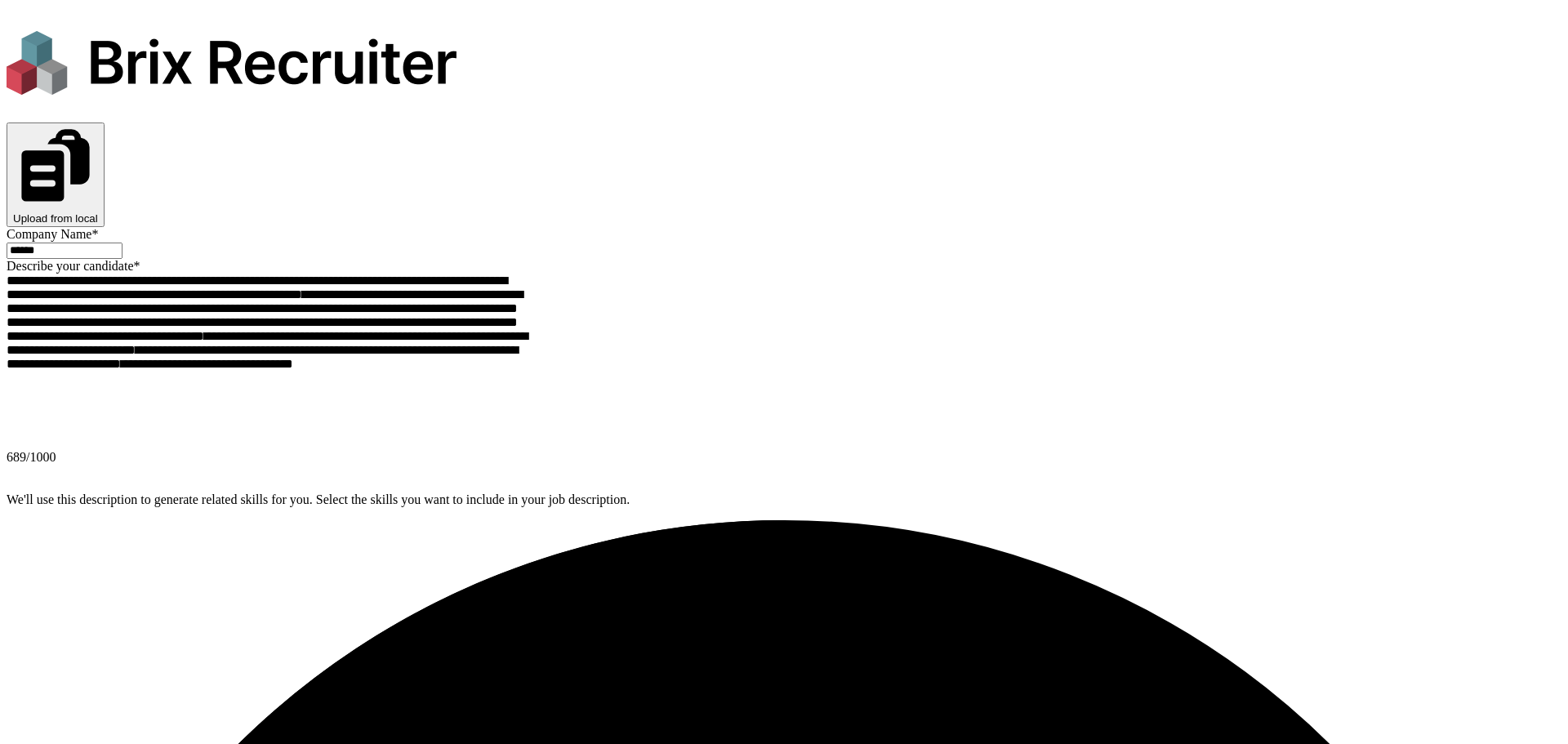 click on "We'll use this description to generate related skills for you. Select the skills you want to include in your job description." at bounding box center (784, 500) 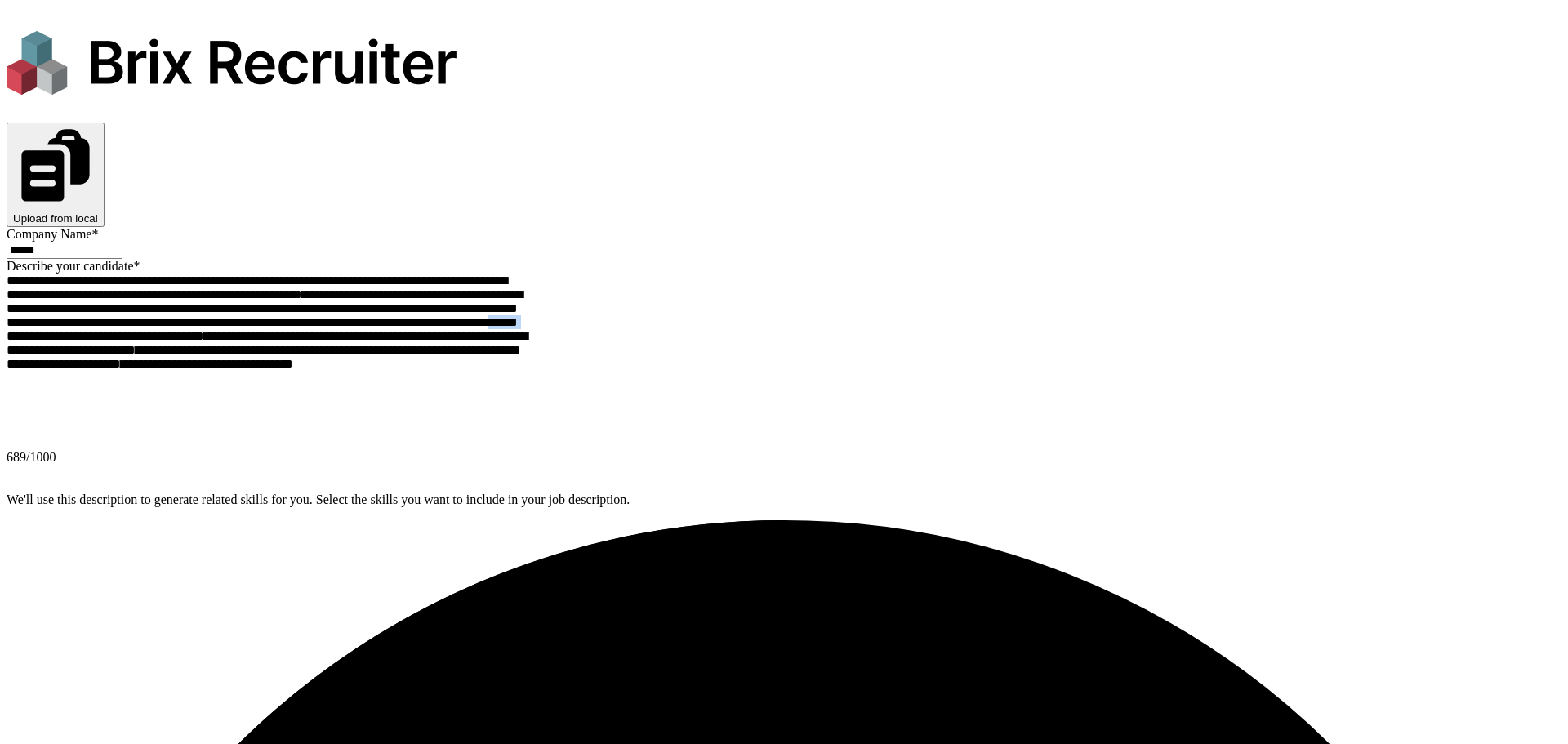 click on "**********" at bounding box center [269, 362] 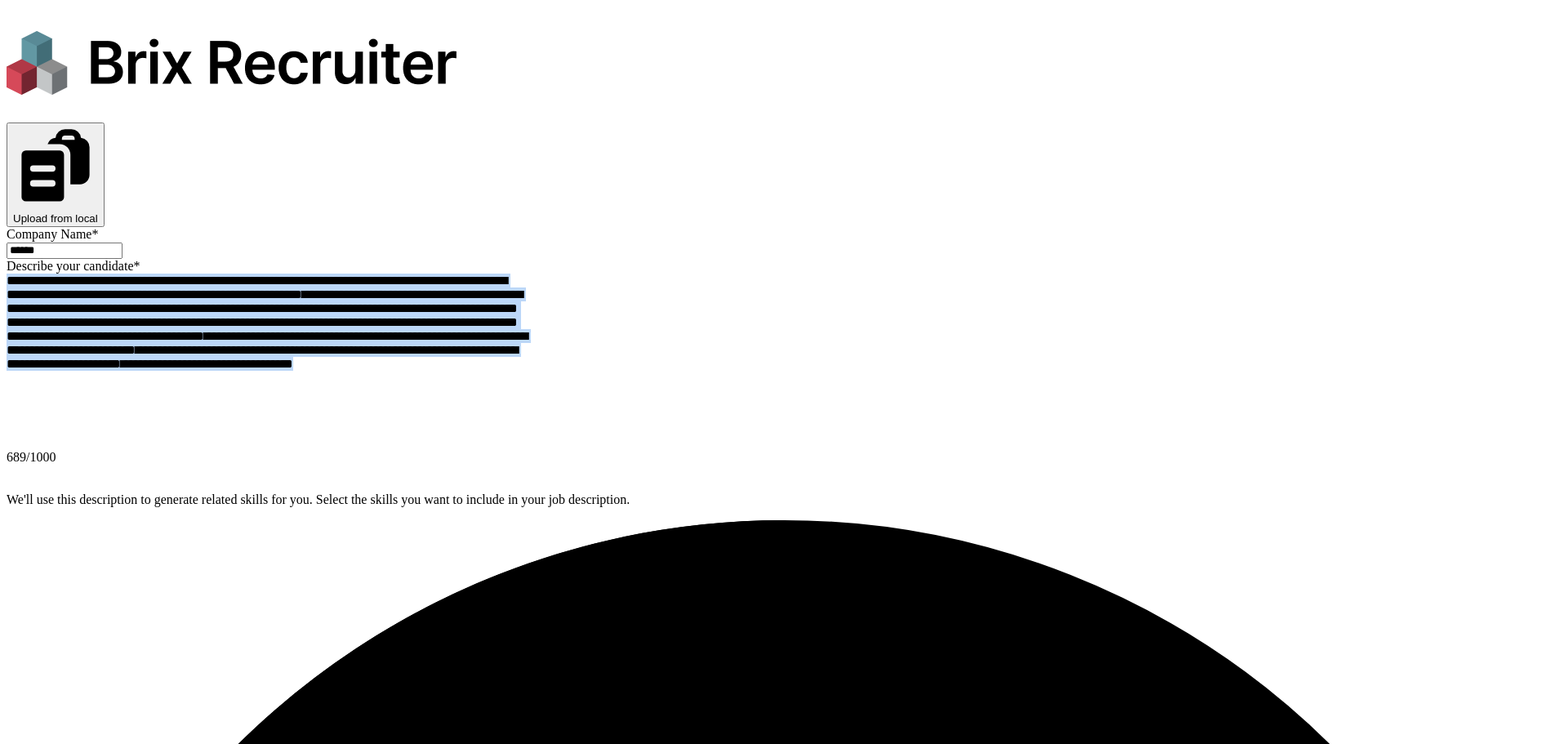 click on "**********" at bounding box center [269, 362] 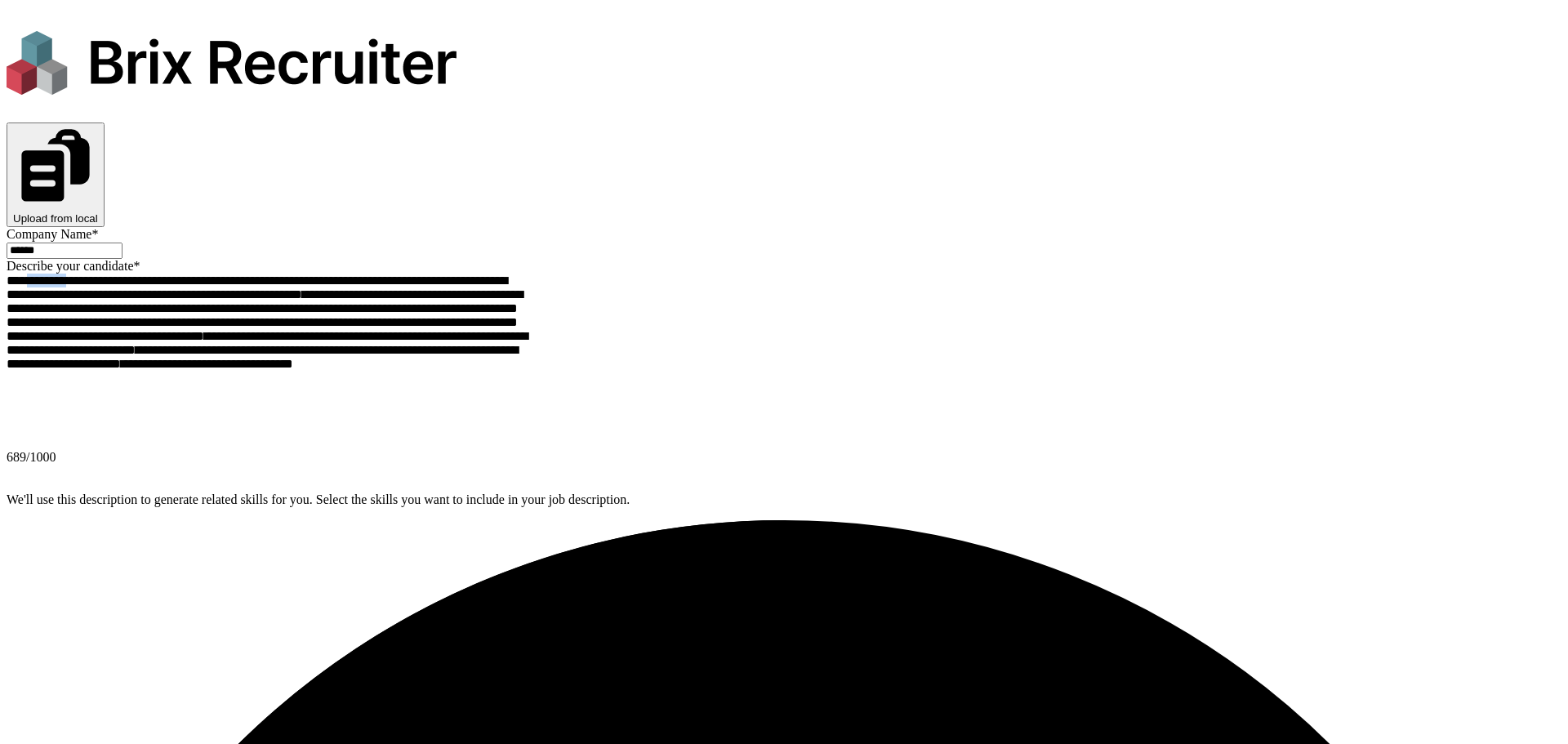 click on "**********" at bounding box center (269, 362) 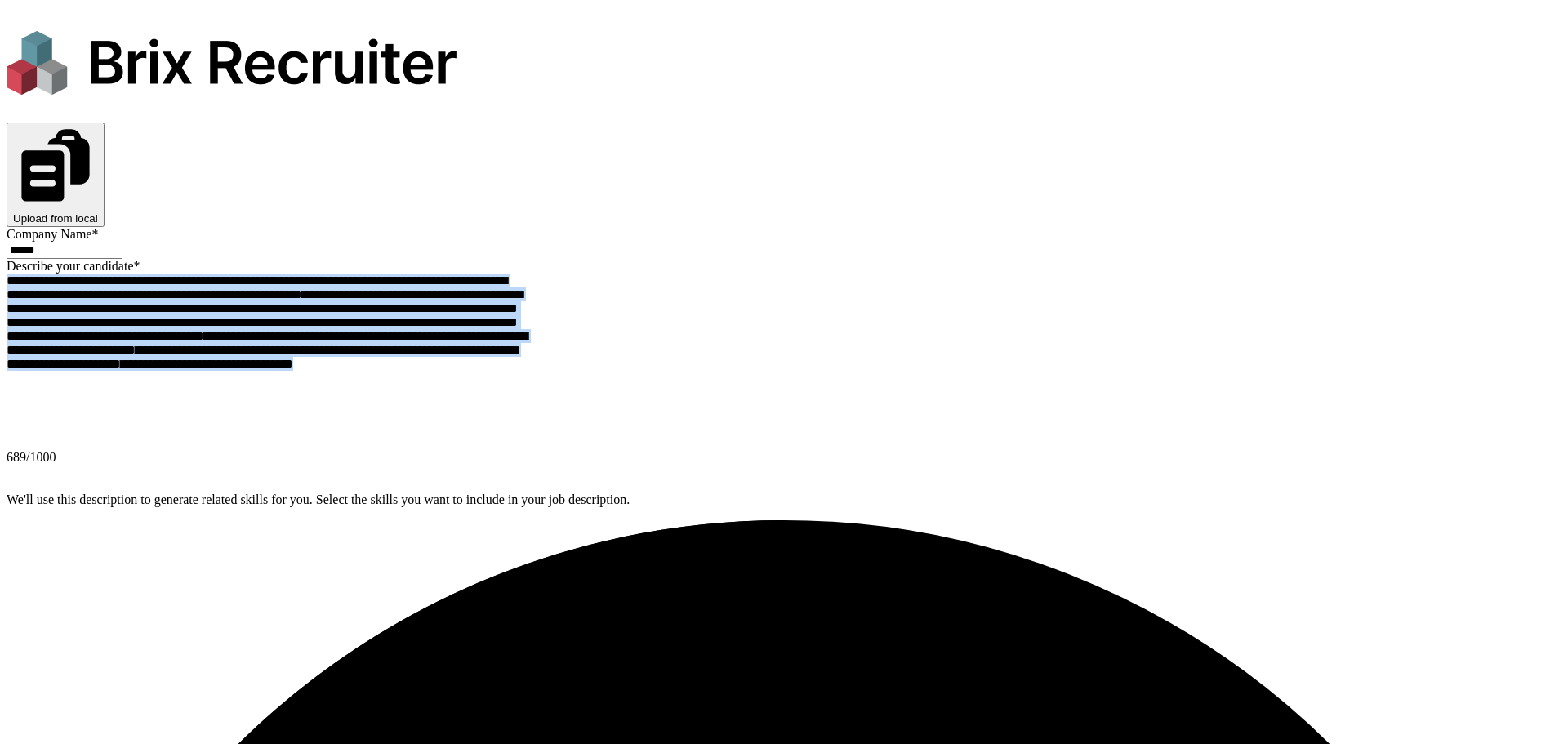 click on "**********" at bounding box center (269, 362) 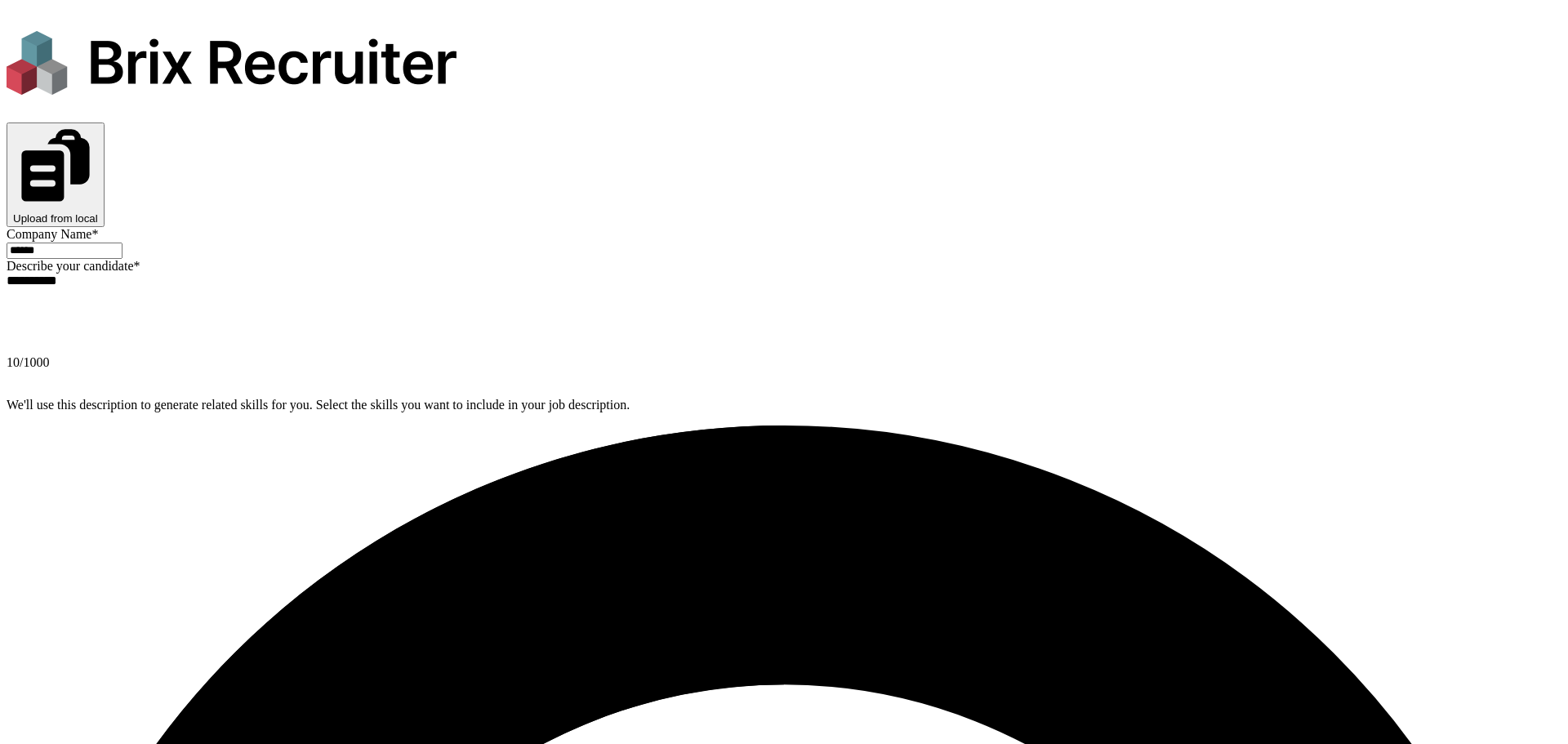 click on "Upload from local" at bounding box center [56, 175] 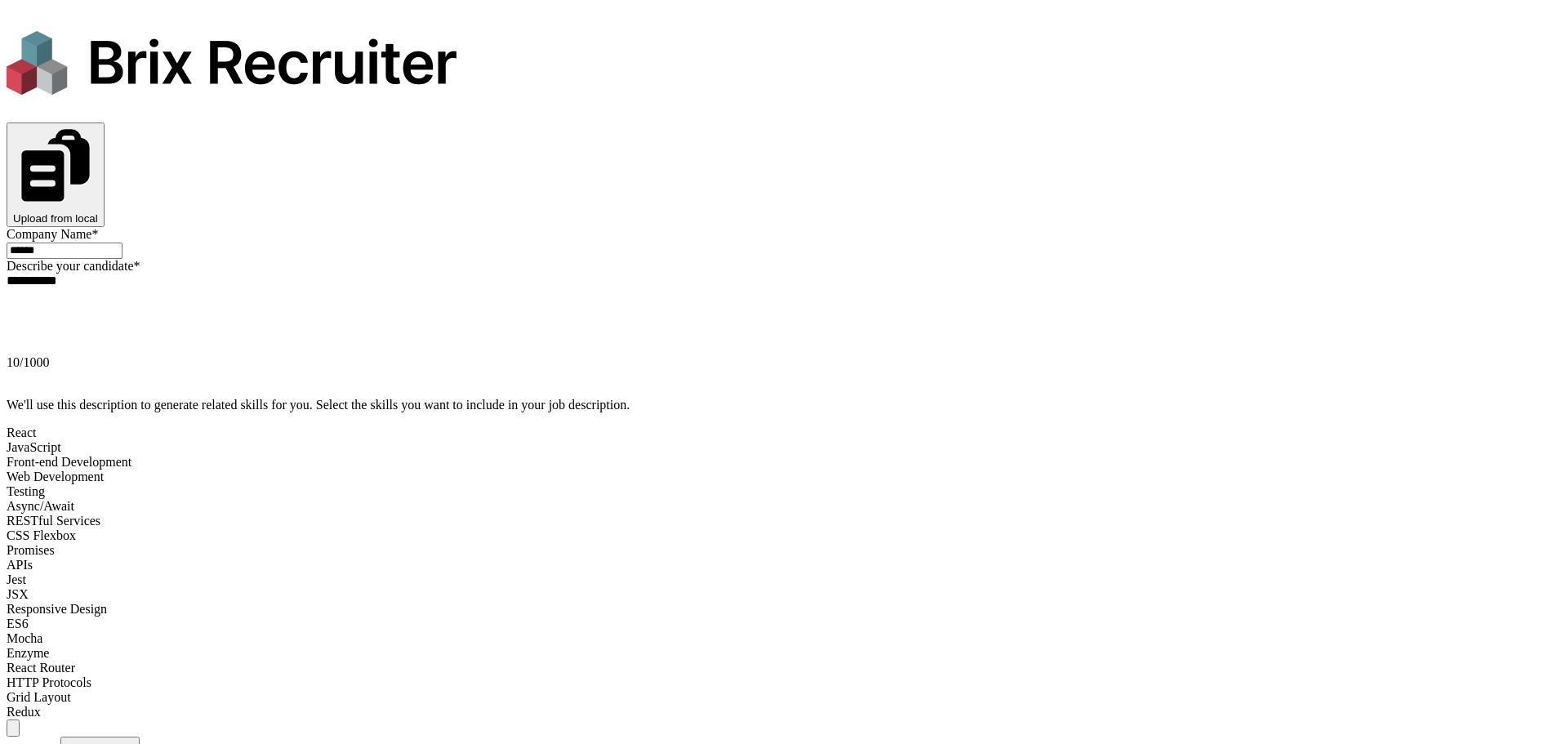 click on "Upload from local" at bounding box center [56, 218] 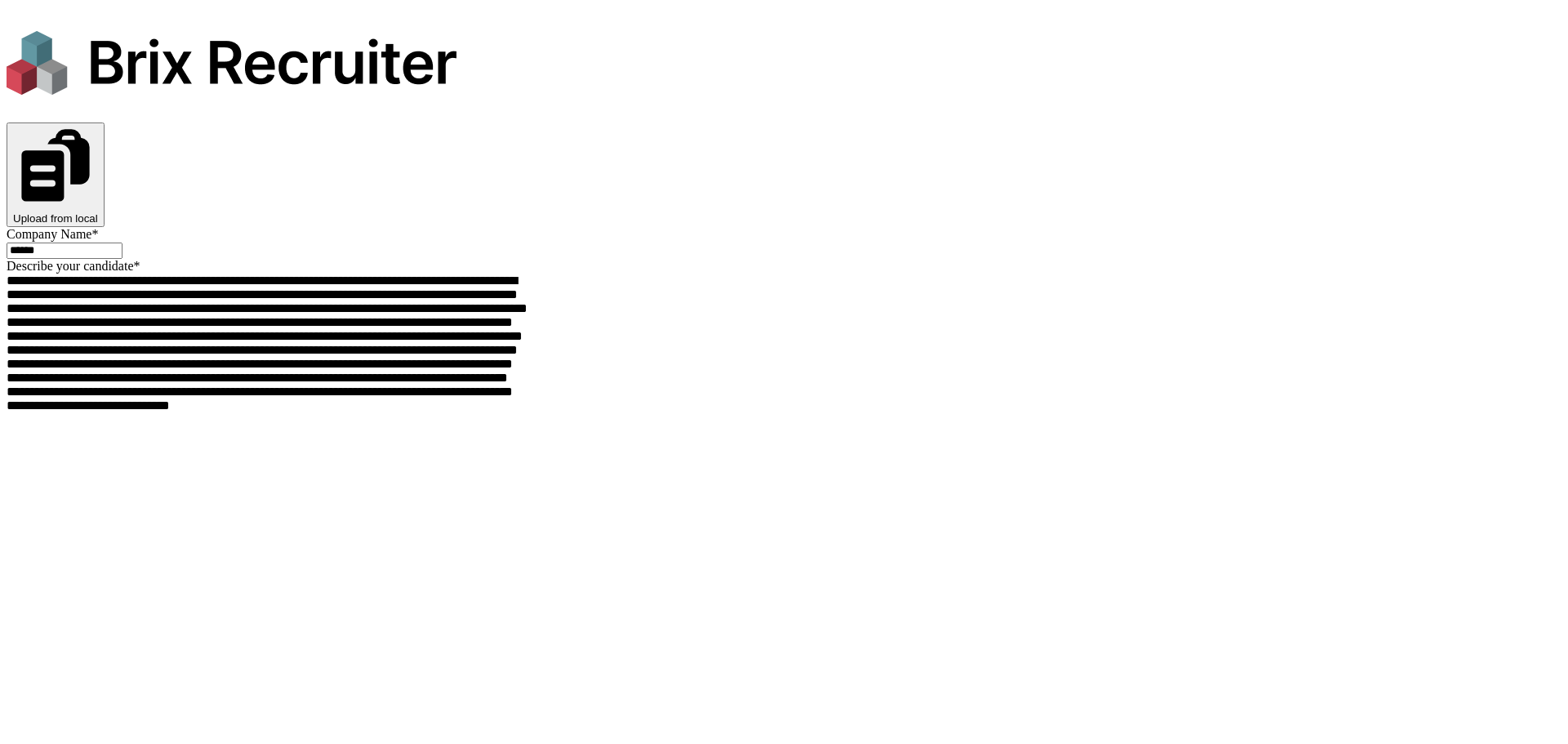 click on "Generate" at bounding box center (52, 3456) 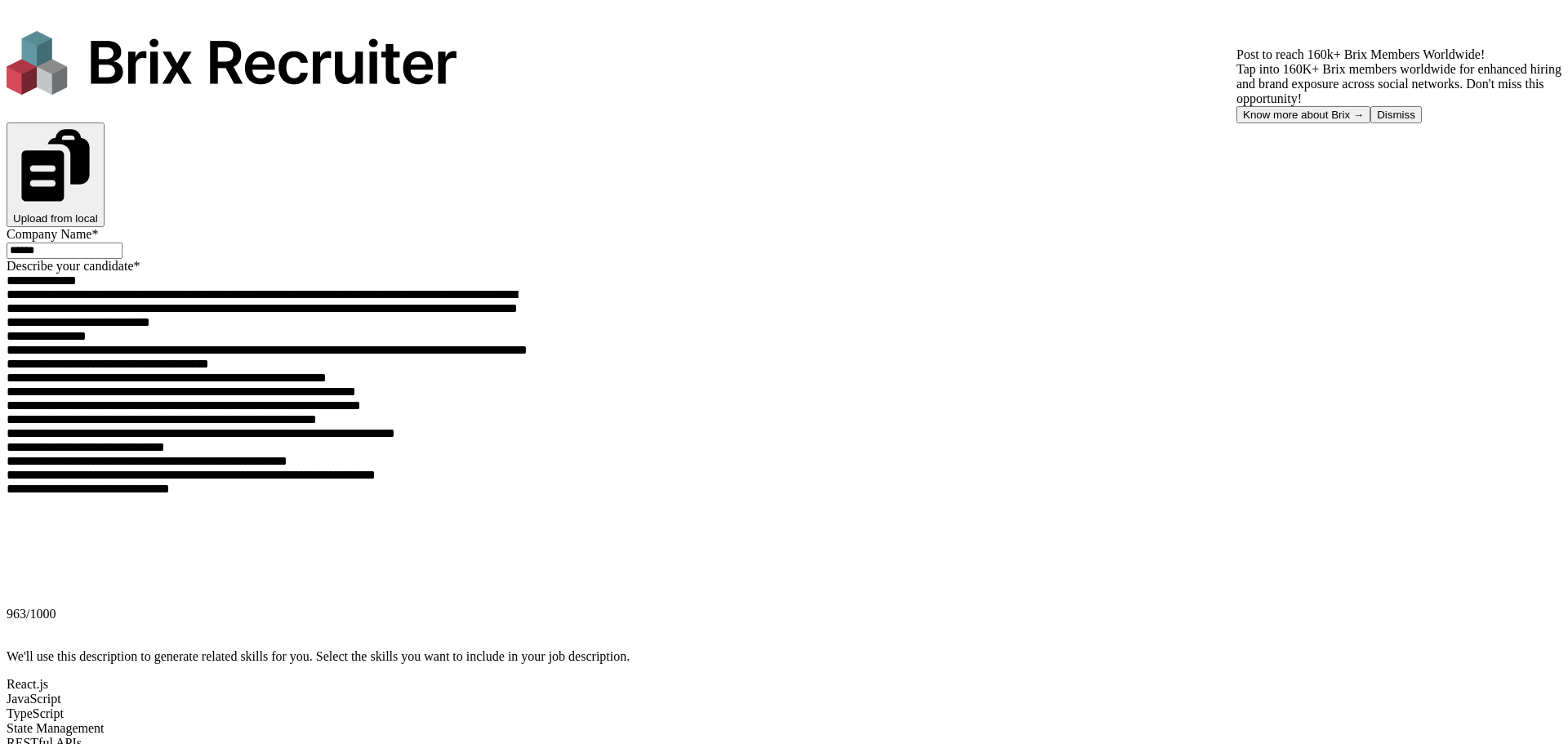 scroll, scrollTop: 98, scrollLeft: 0, axis: vertical 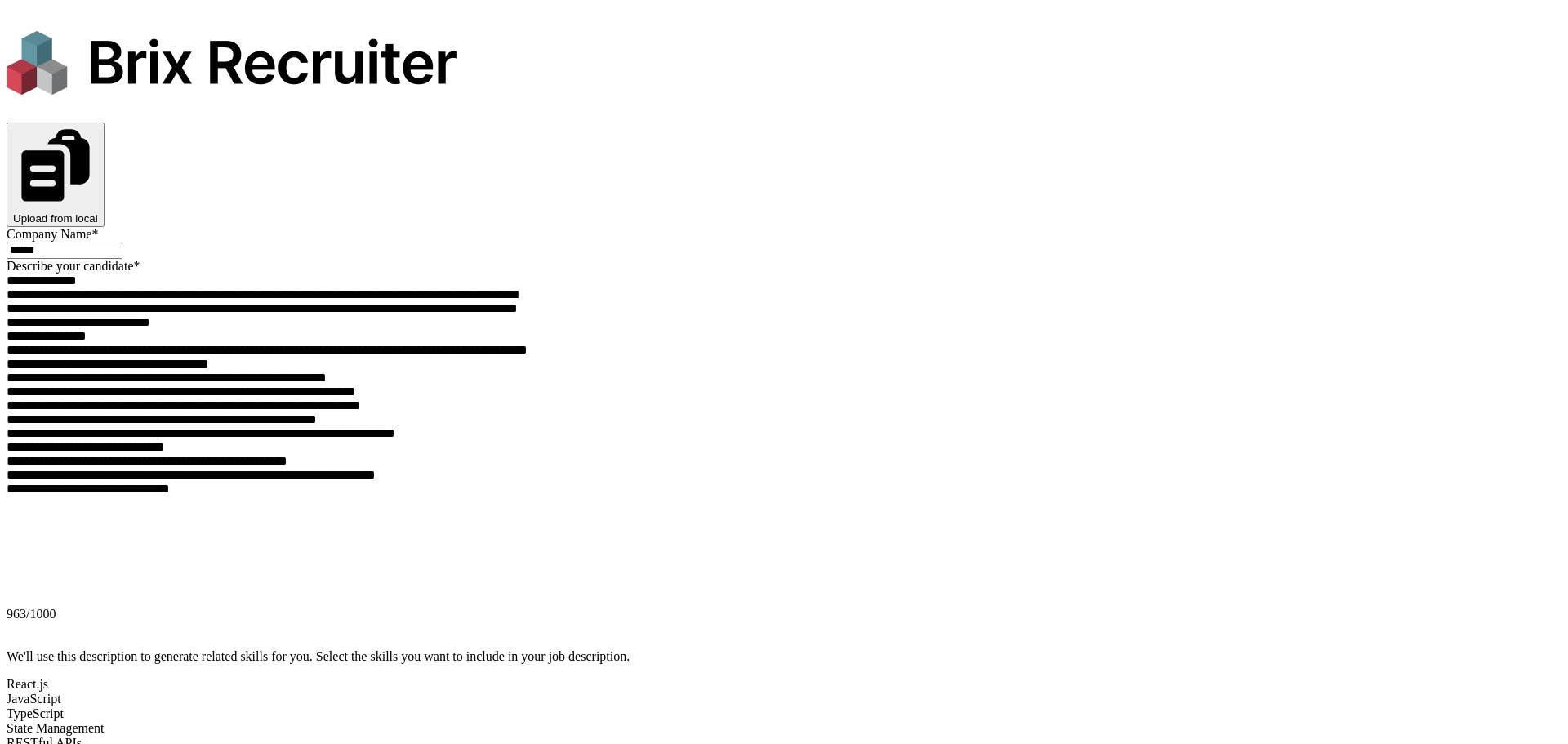 click on "Publish Jobs For Free" at bounding box center (131, 4453) 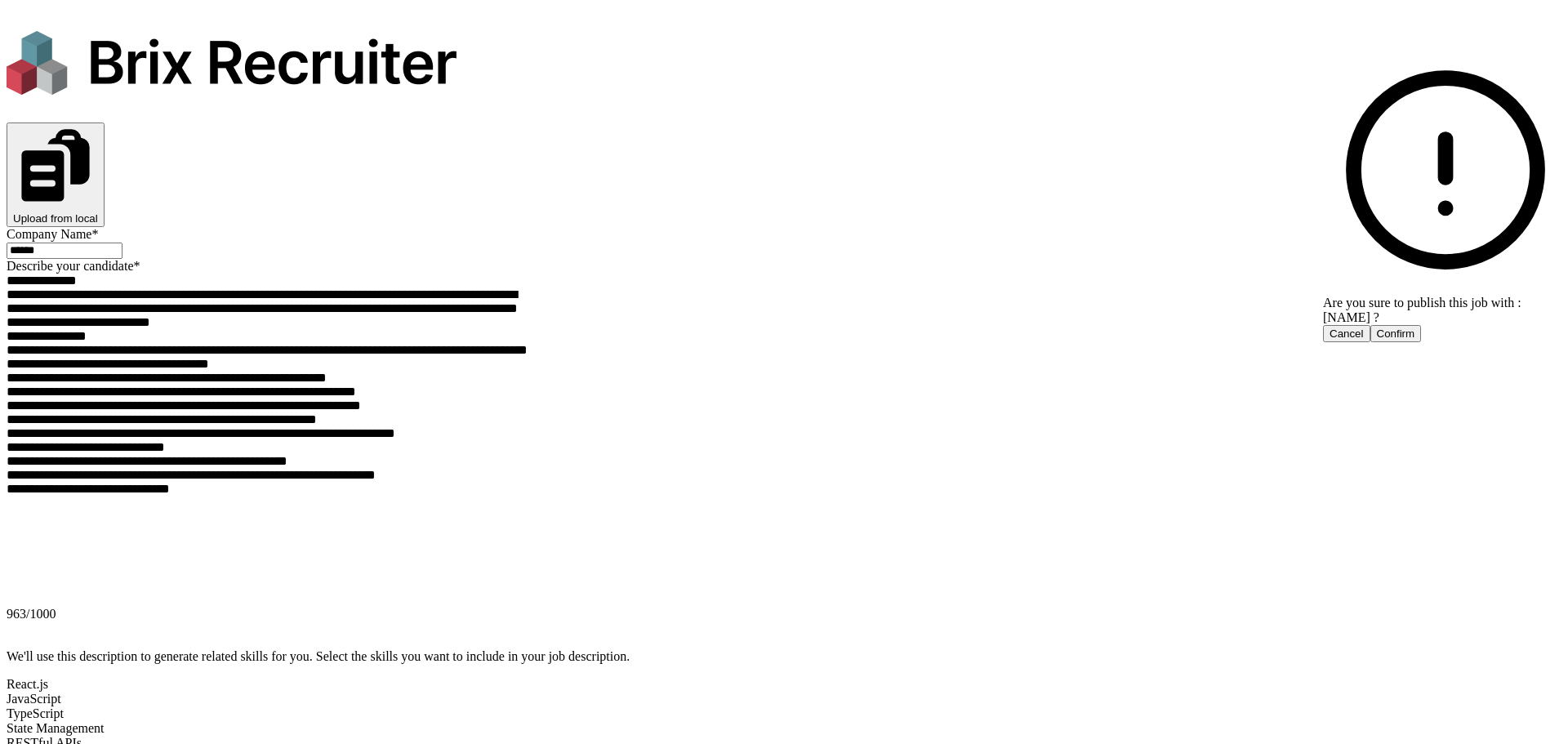 click on "Confirm" at bounding box center [1396, 333] 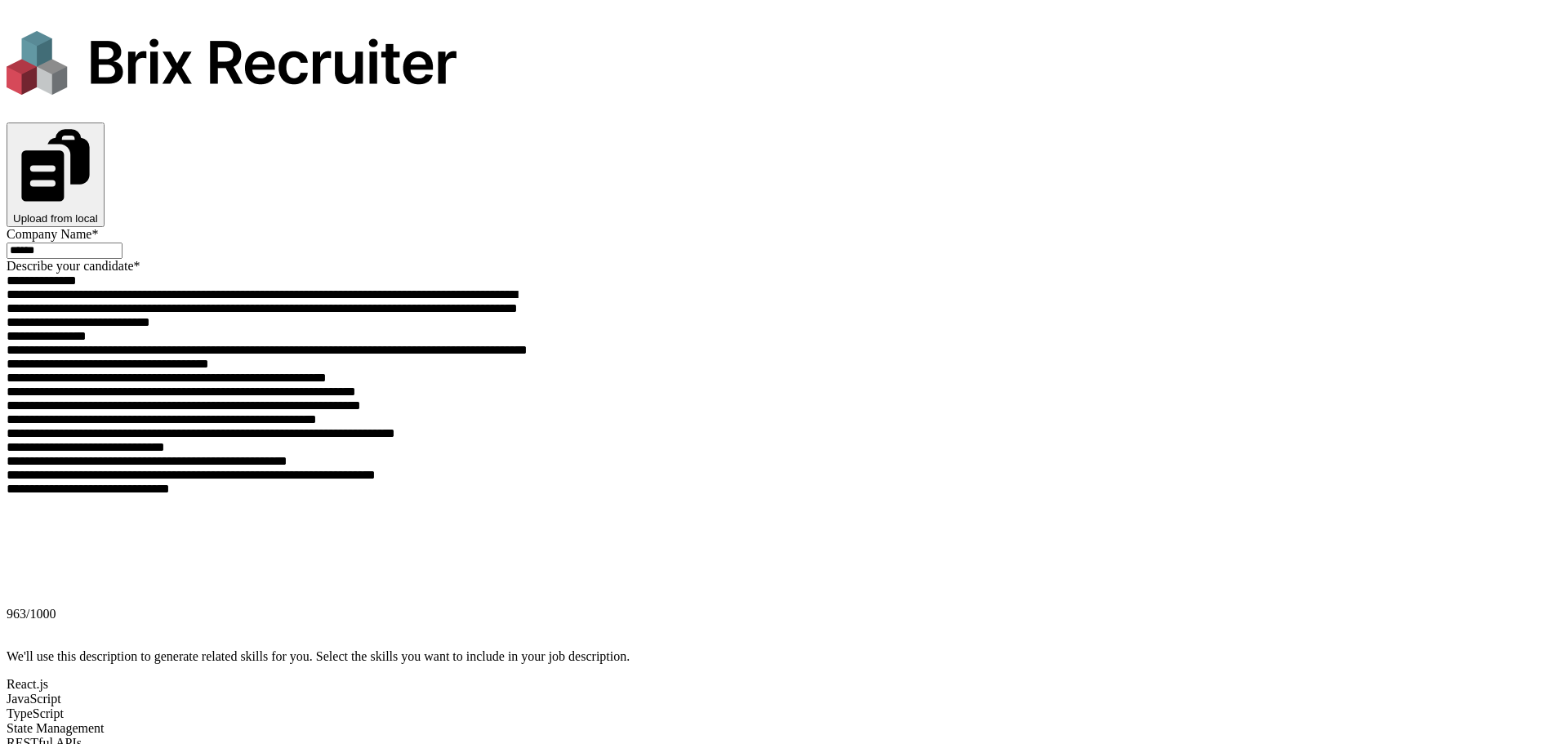 scroll, scrollTop: 0, scrollLeft: 345, axis: horizontal 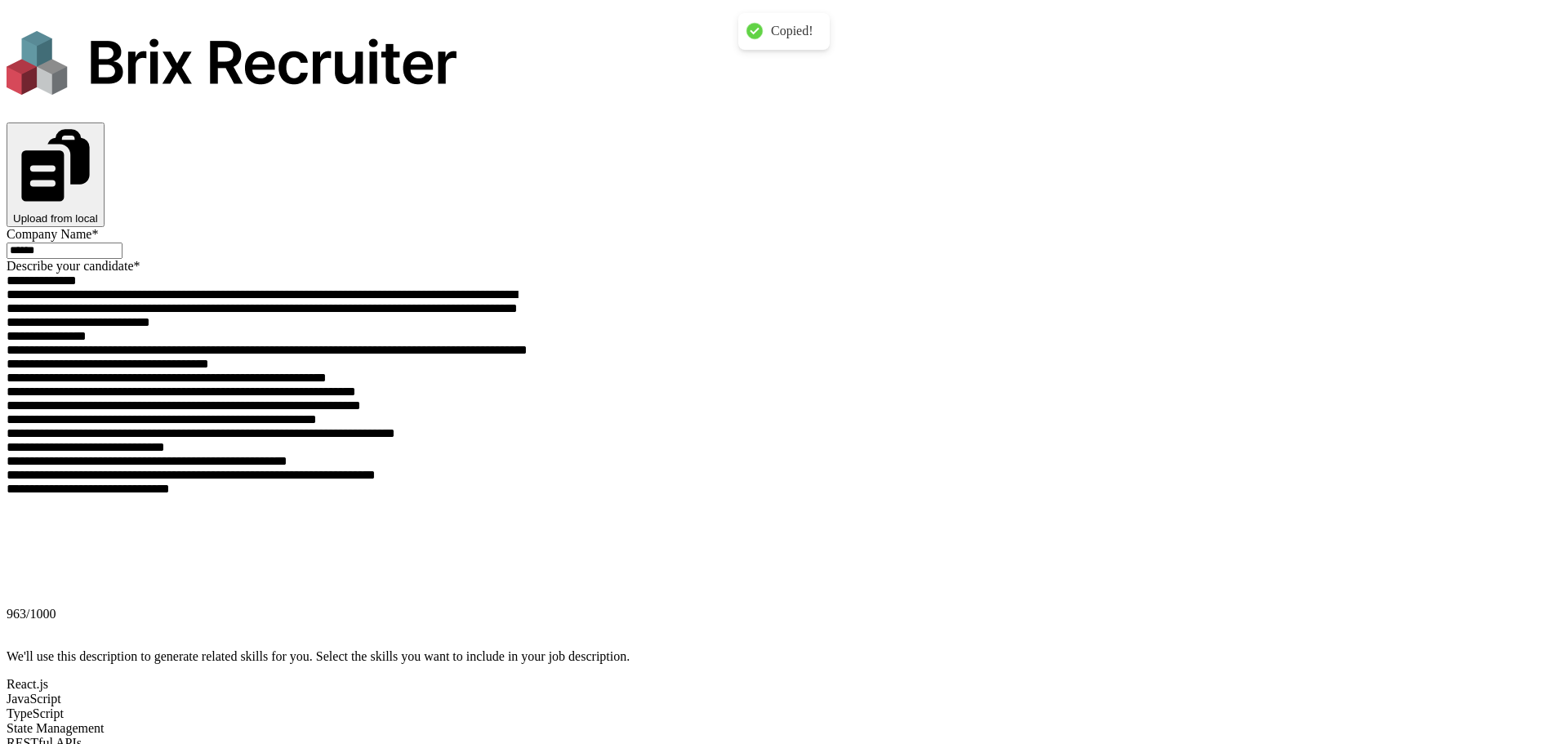 click on "Check job application status" at bounding box center [81, 5592] 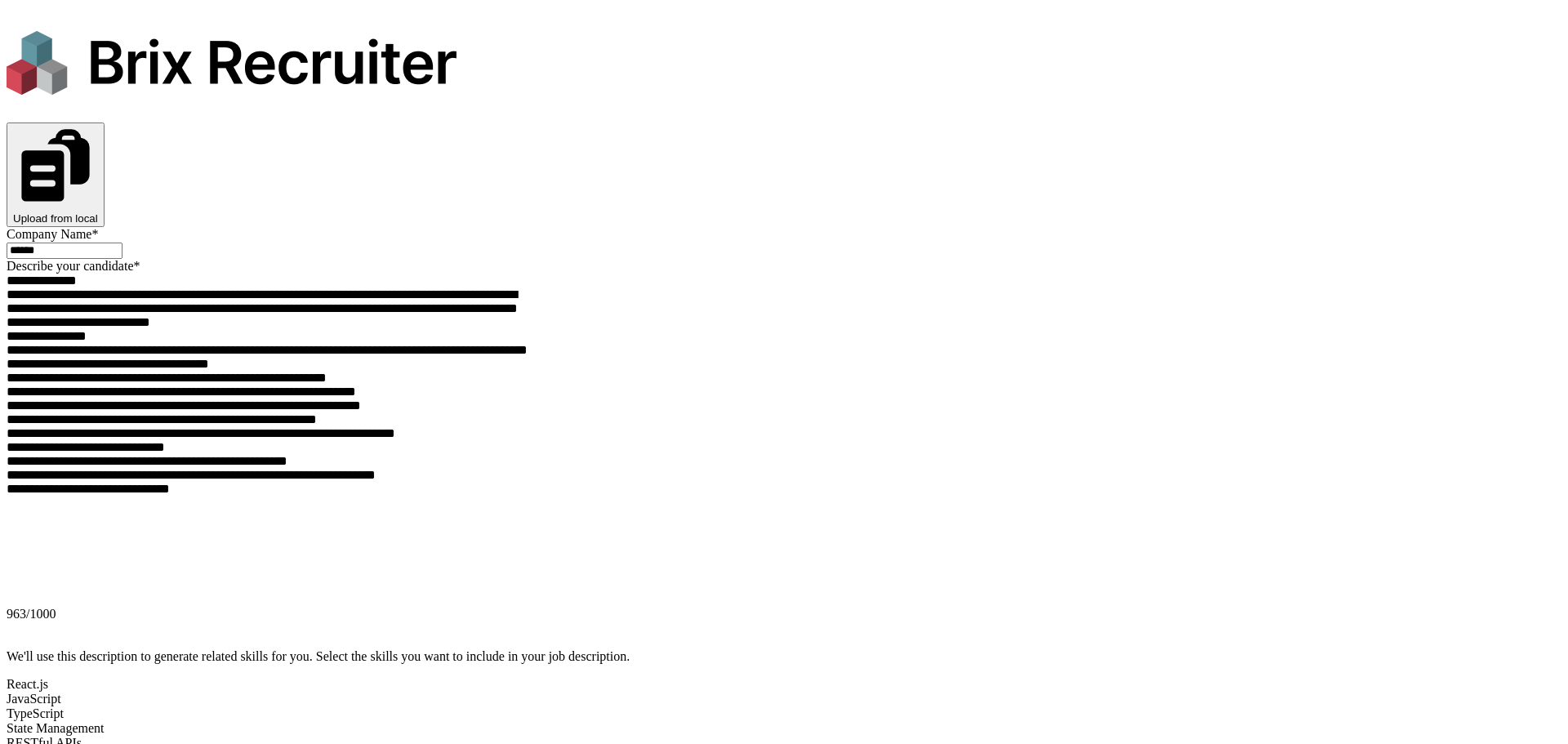 scroll, scrollTop: 0, scrollLeft: 0, axis: both 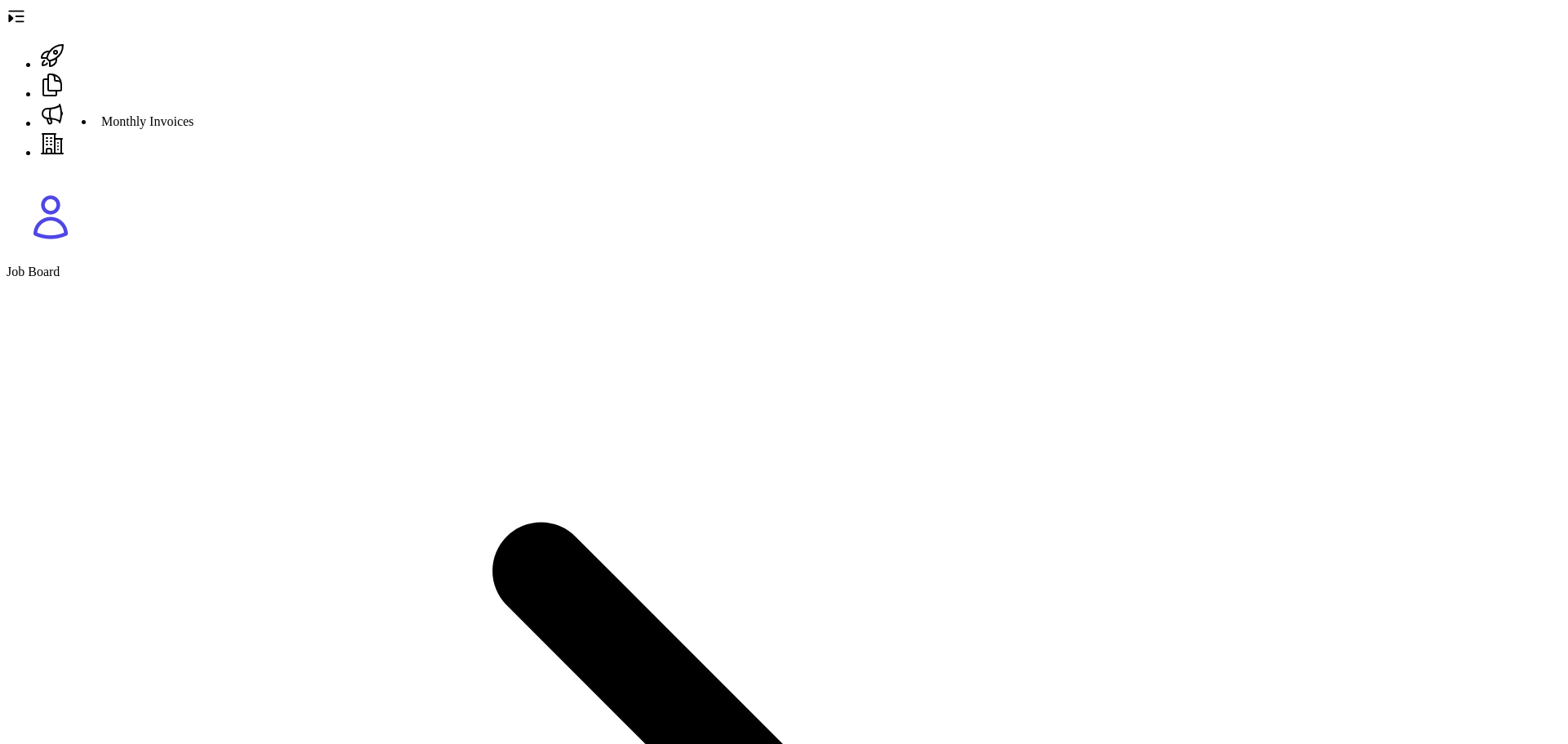 click at bounding box center (52, 57) 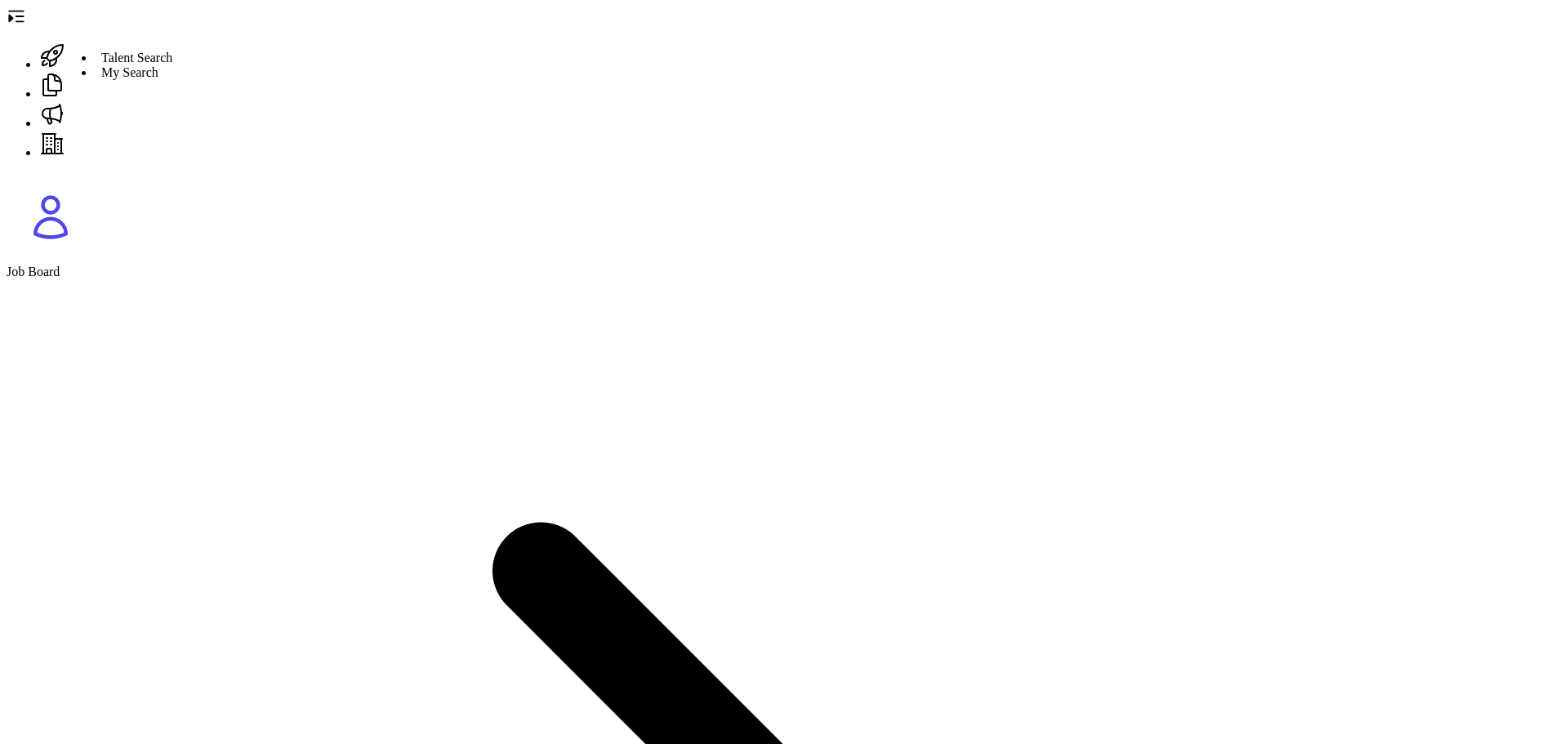 click at bounding box center [52, 56] 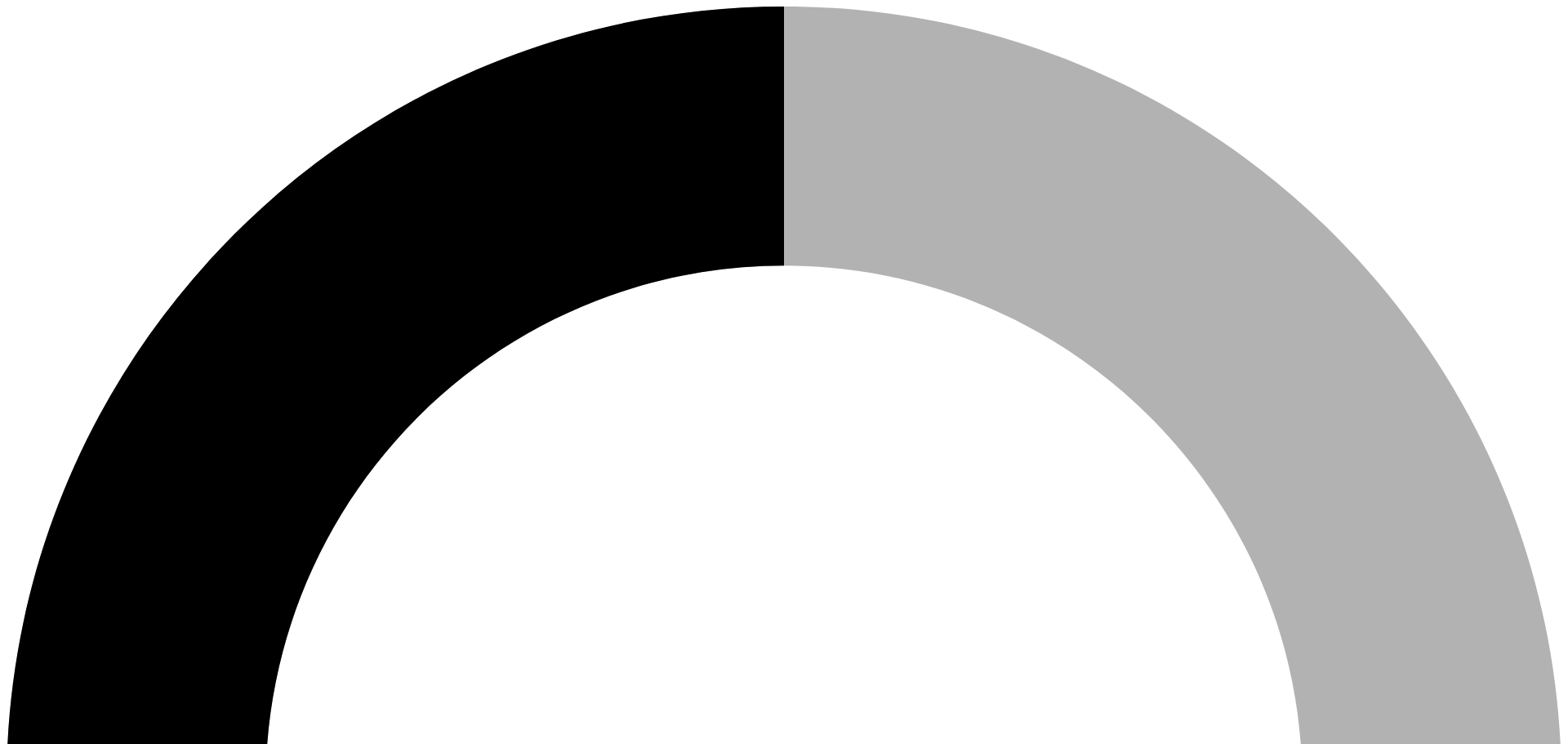 scroll, scrollTop: 0, scrollLeft: 0, axis: both 